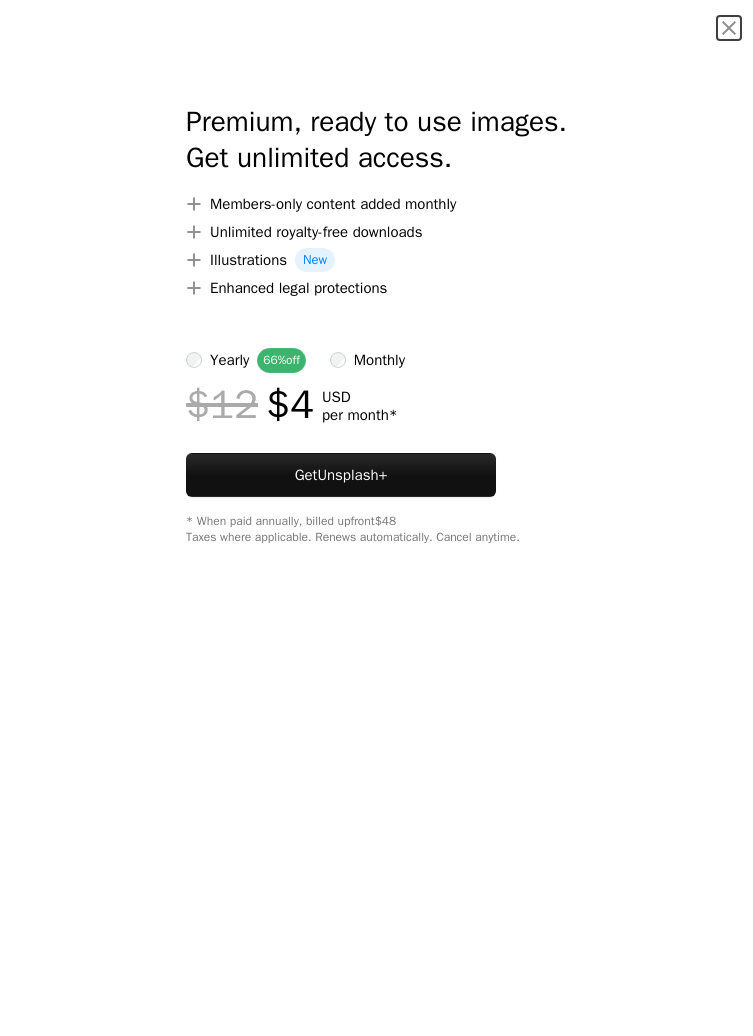 scroll, scrollTop: 0, scrollLeft: 0, axis: both 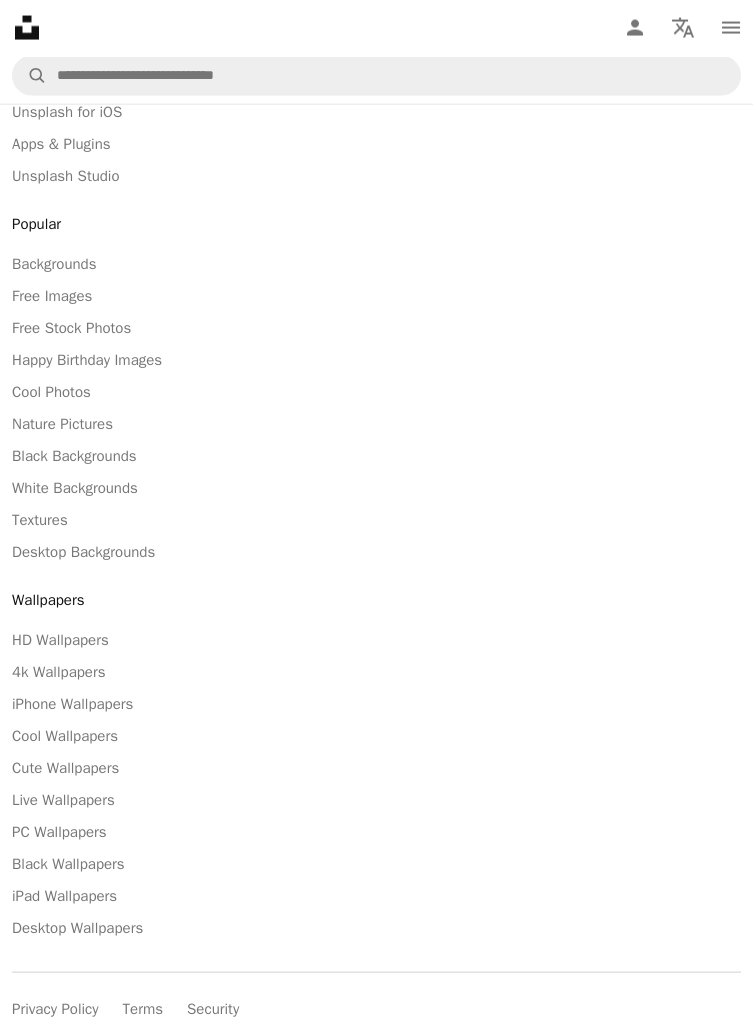 click on "HD Wallpapers" at bounding box center [60, 640] 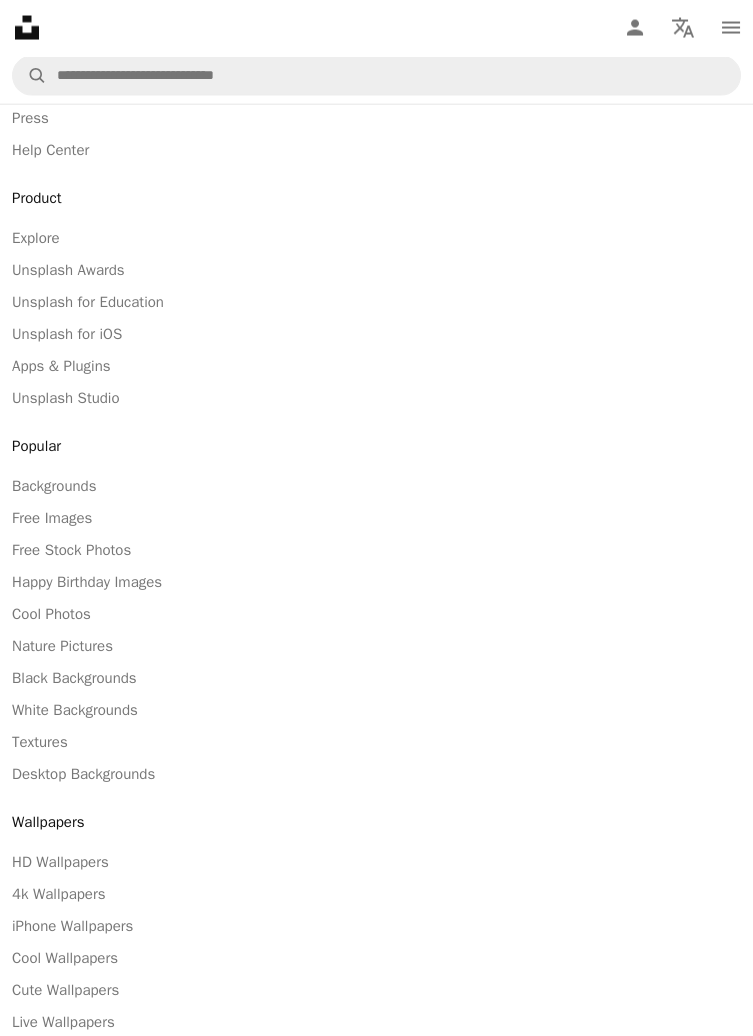 scroll, scrollTop: 19634, scrollLeft: 0, axis: vertical 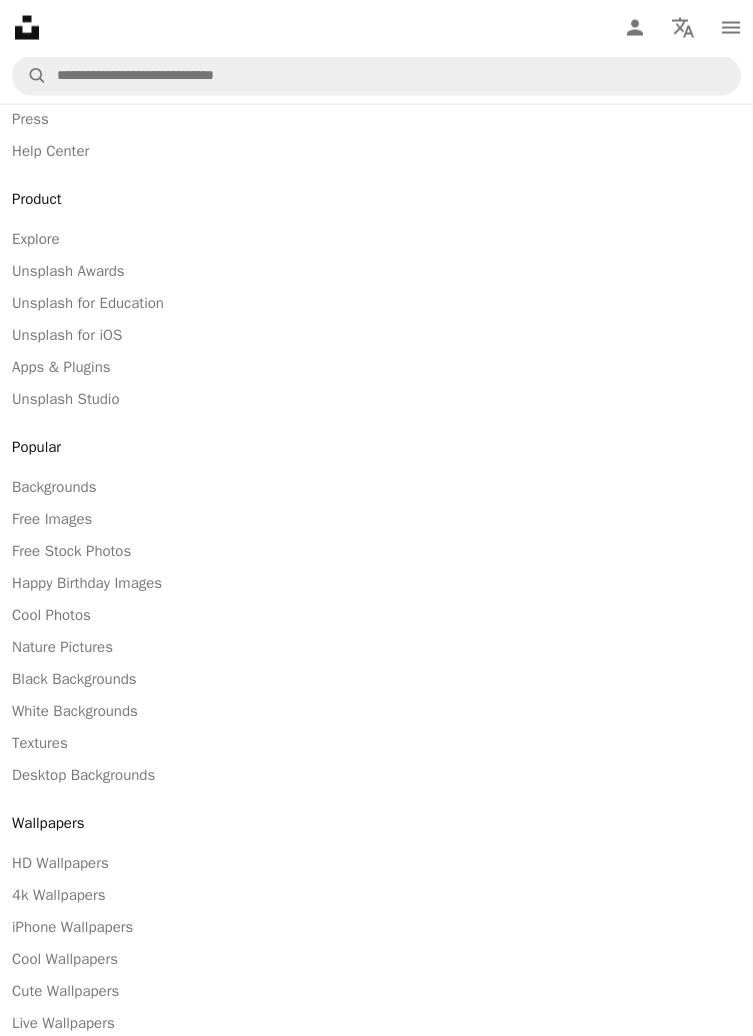 click on "Textures" at bounding box center [40, 743] 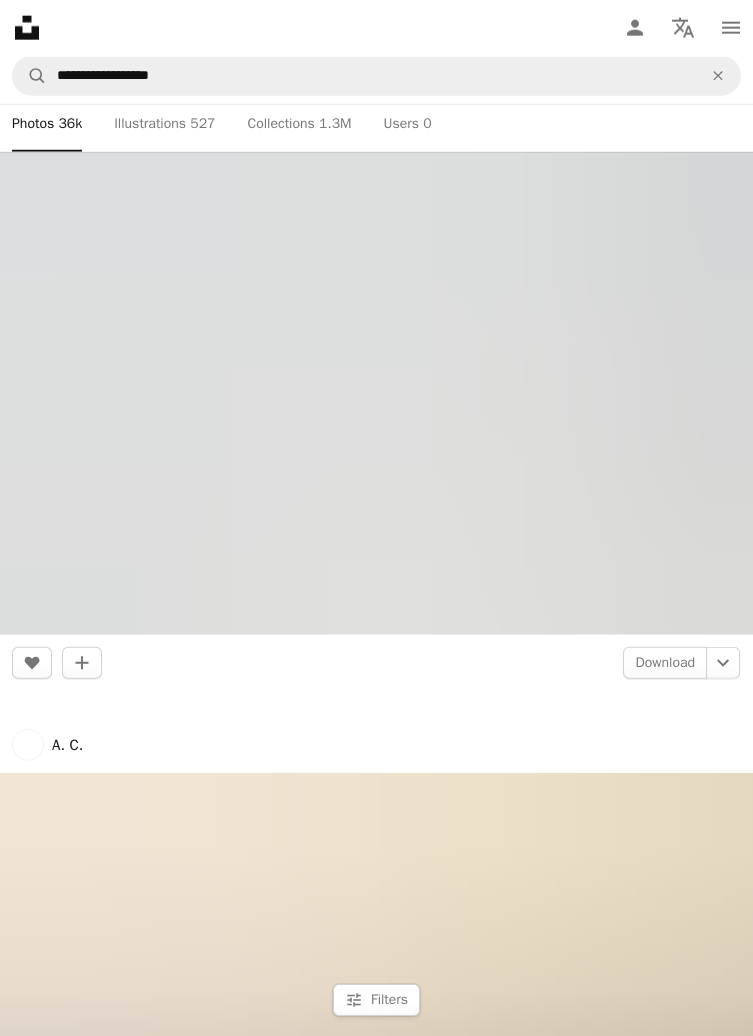 scroll, scrollTop: 8584, scrollLeft: 0, axis: vertical 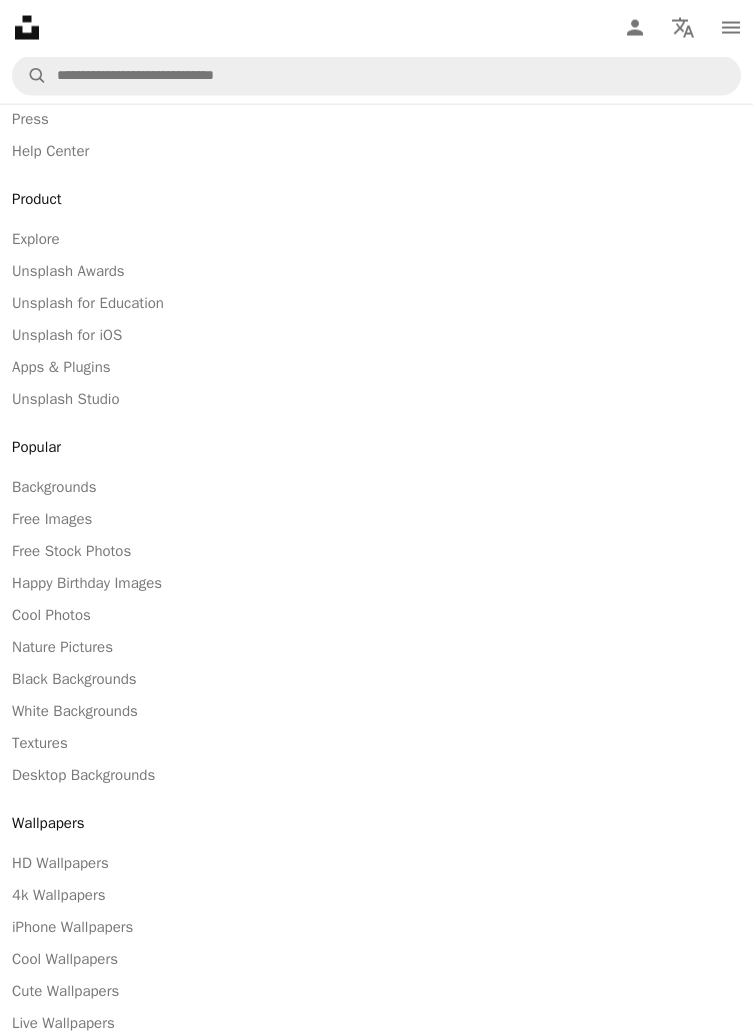 click on "Cool Photos" at bounding box center [51, 615] 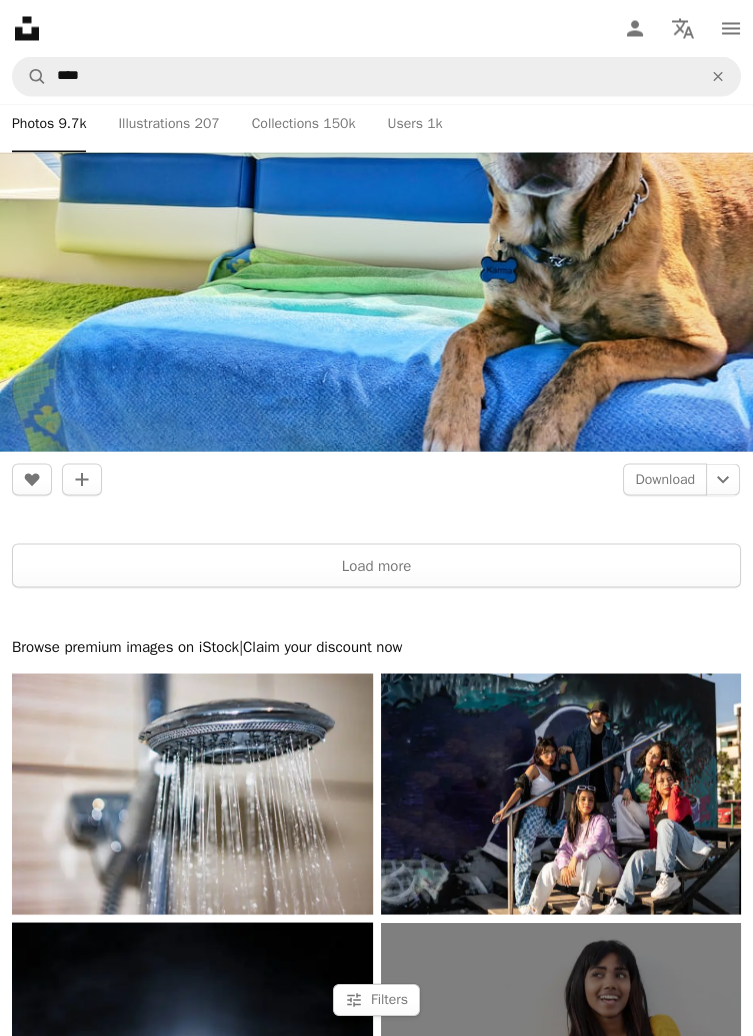 scroll, scrollTop: 19207, scrollLeft: 0, axis: vertical 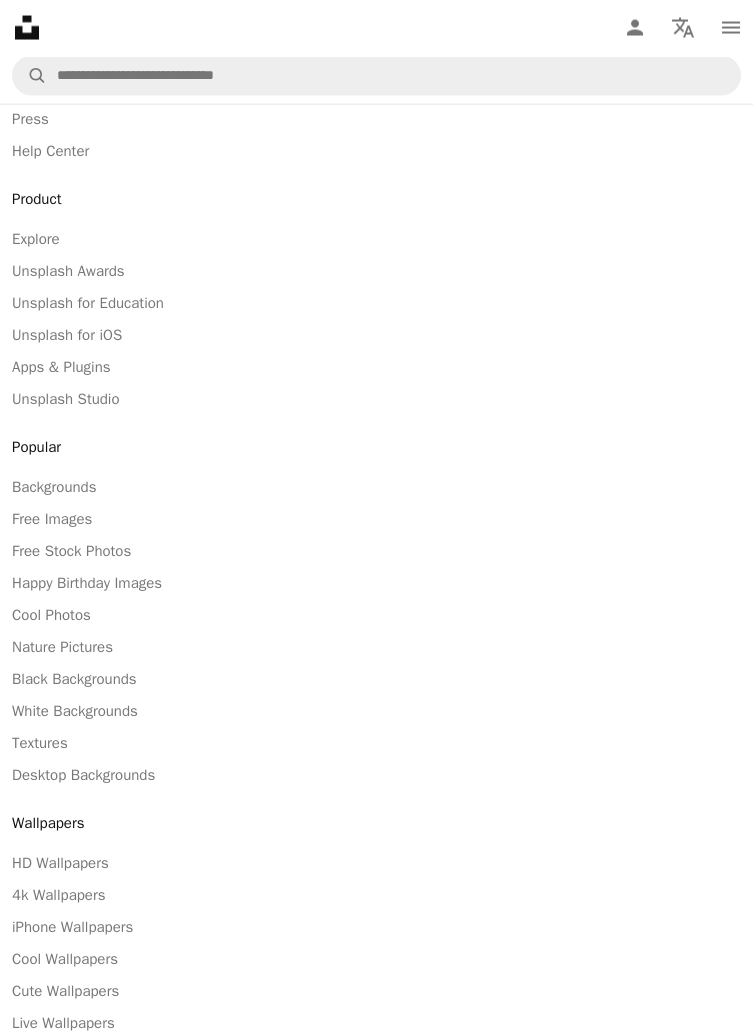 click on "HD Wallpapers" at bounding box center [60, 863] 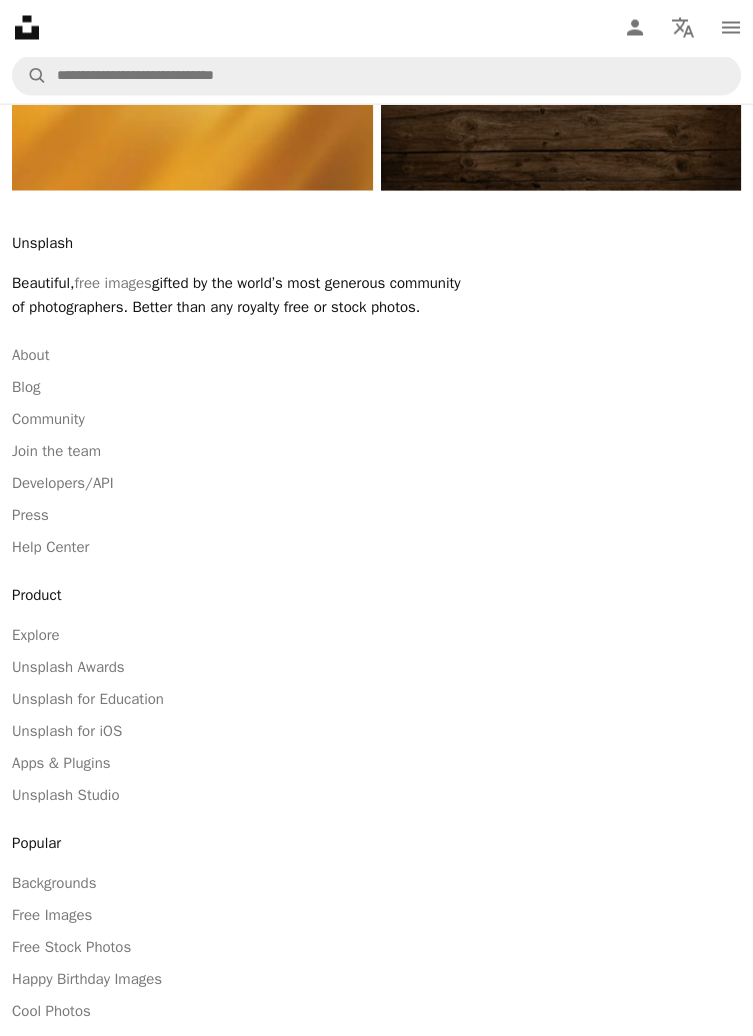 scroll, scrollTop: 19237, scrollLeft: 0, axis: vertical 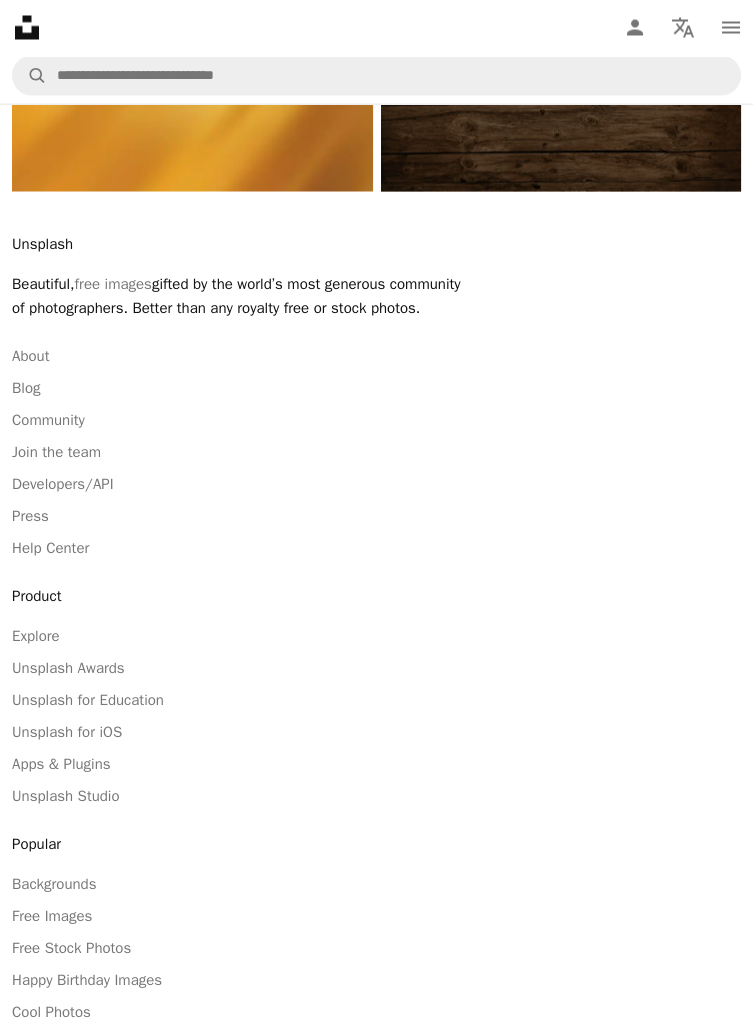 click on "Unsplash for Education" at bounding box center [88, 700] 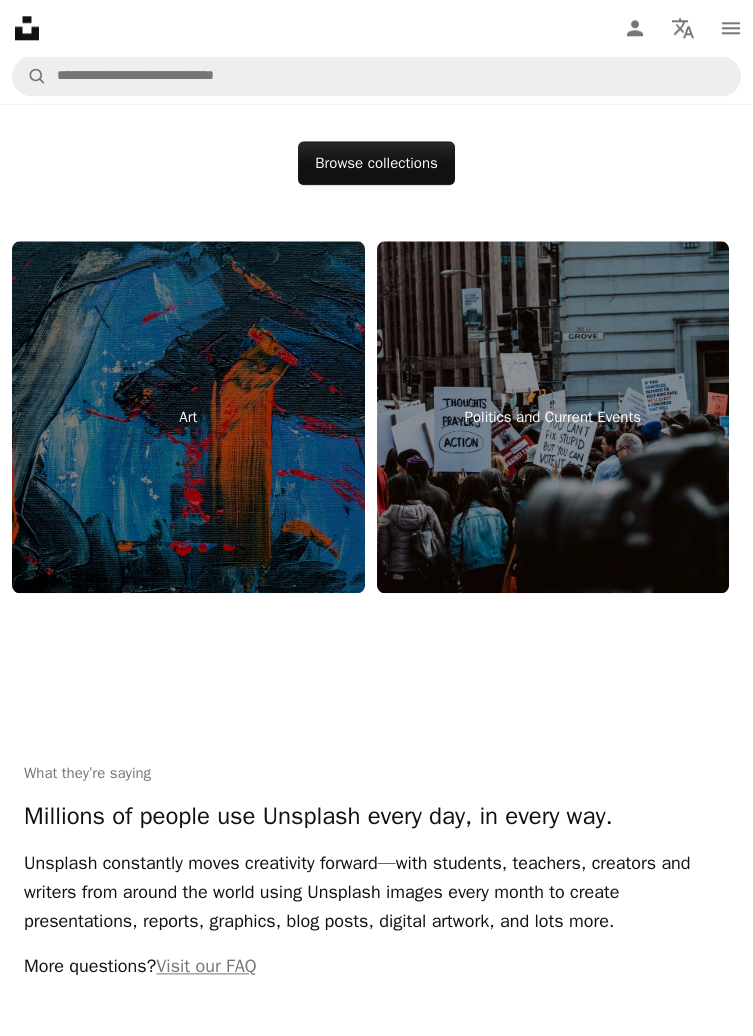 scroll, scrollTop: 3901, scrollLeft: 0, axis: vertical 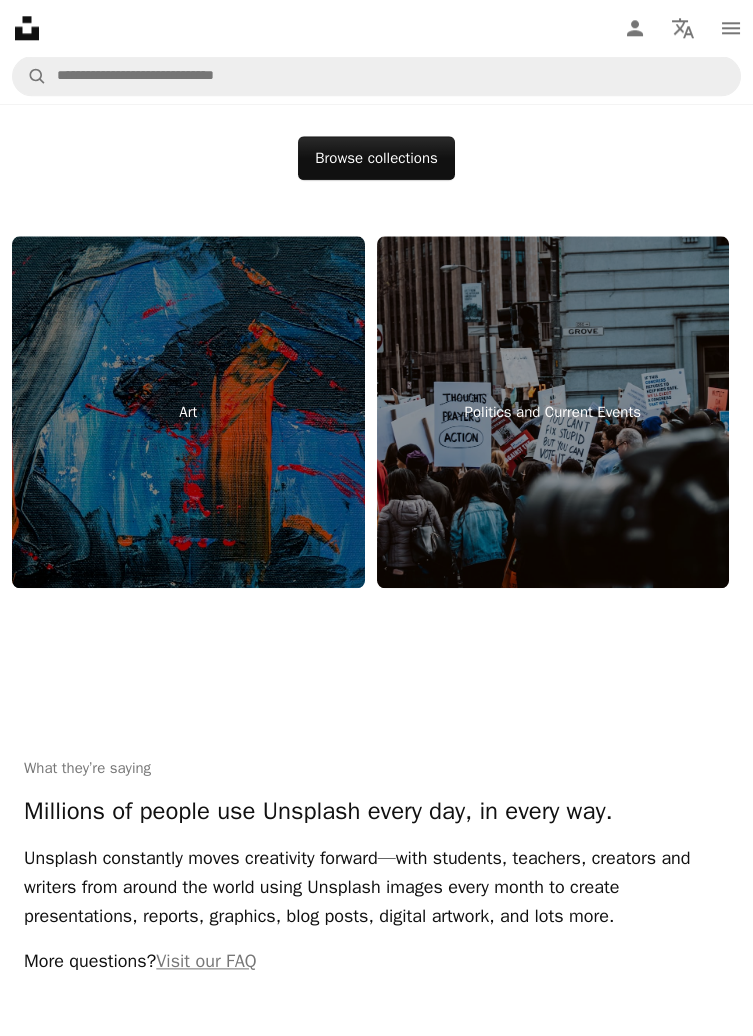 click on "Art" at bounding box center [188, 412] 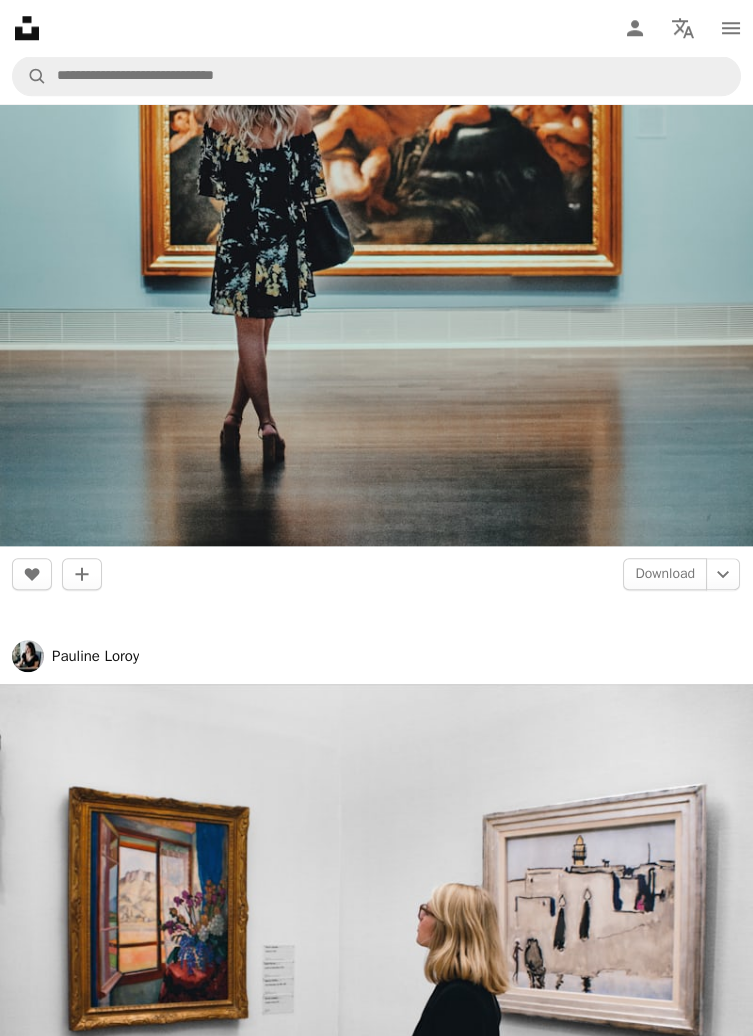 scroll, scrollTop: 3268, scrollLeft: 0, axis: vertical 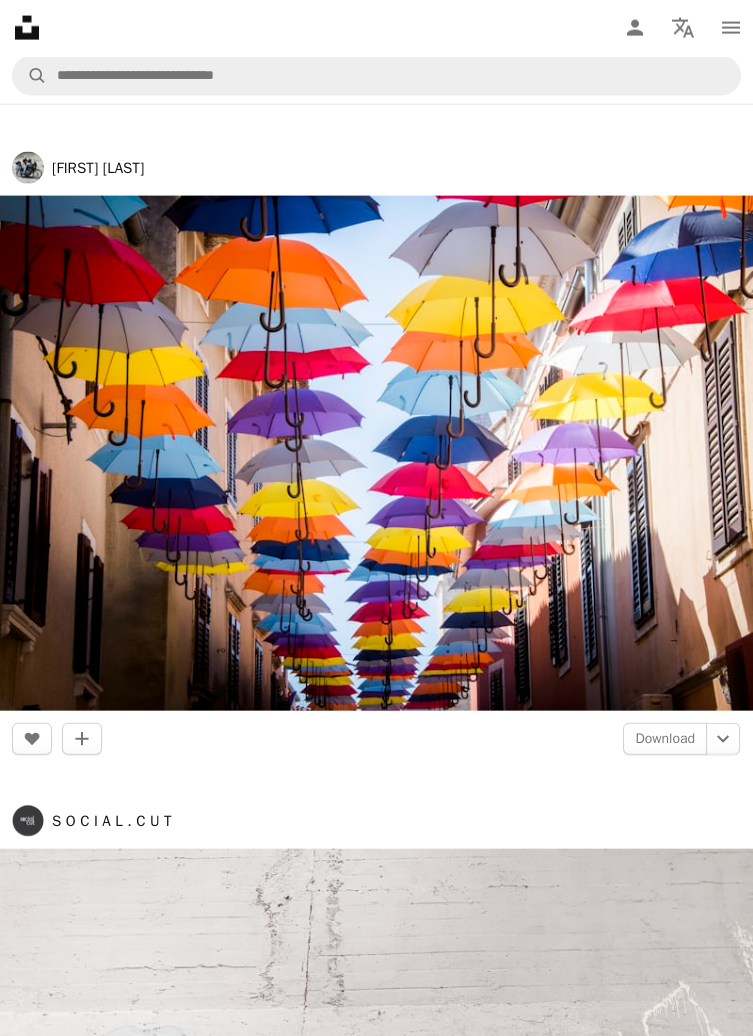 click at bounding box center (376, 453) 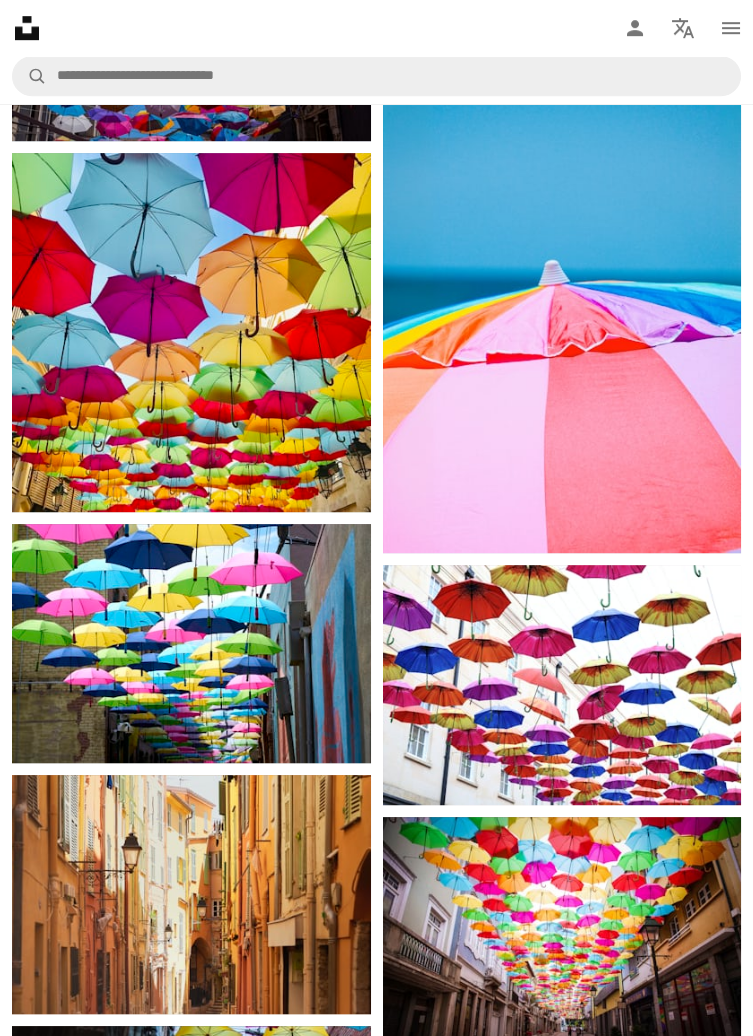 scroll, scrollTop: 2213, scrollLeft: 0, axis: vertical 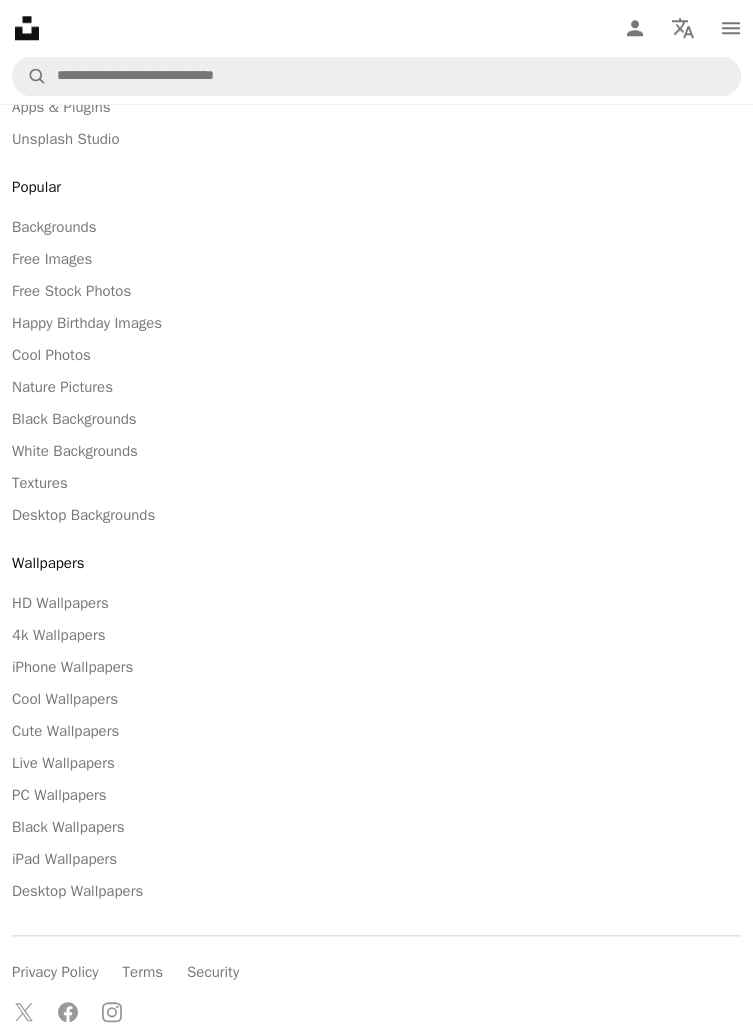 click on "HD Wallpapers" at bounding box center [60, 603] 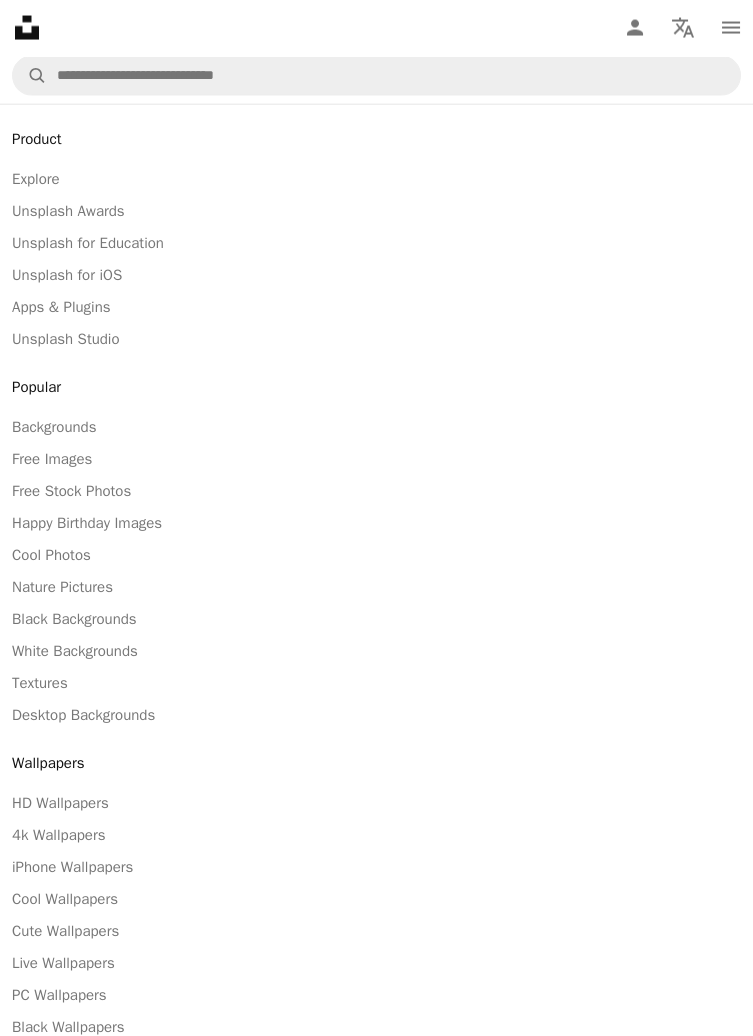 scroll, scrollTop: 19857, scrollLeft: 0, axis: vertical 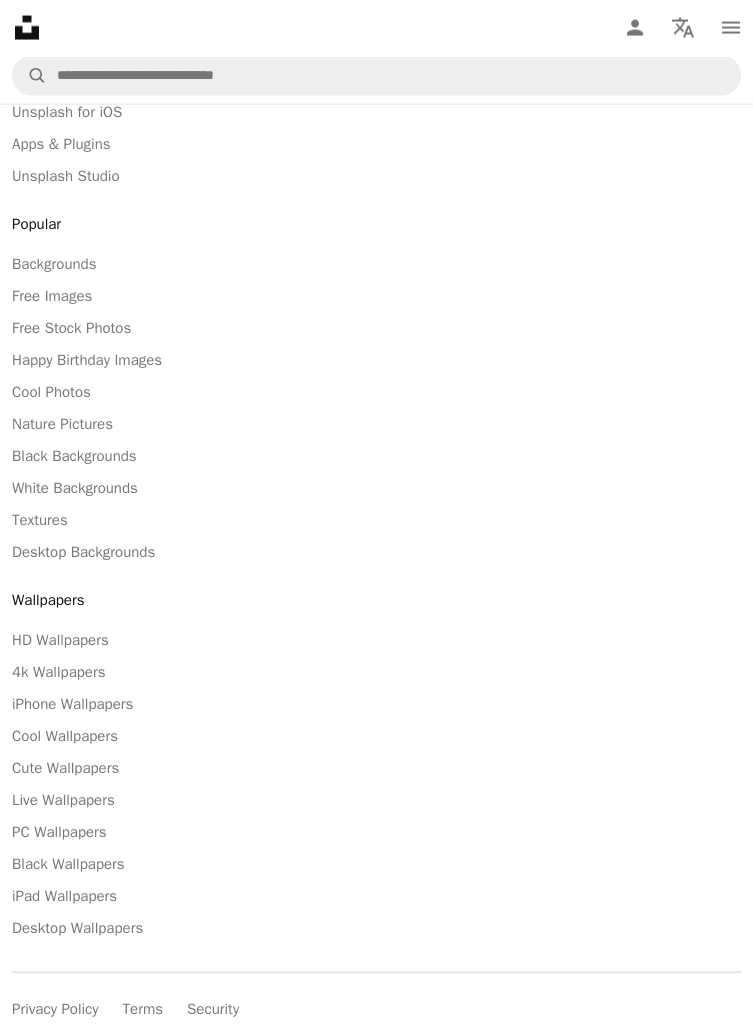 click on "Black Backgrounds" at bounding box center (376, 456) 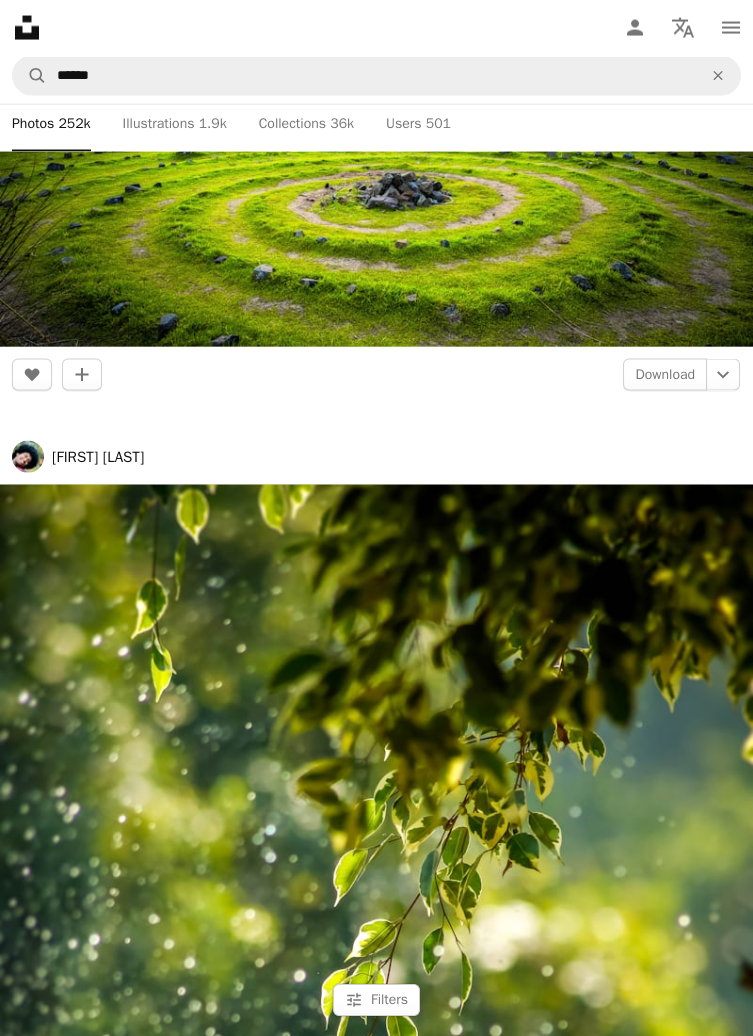 scroll, scrollTop: 0, scrollLeft: 0, axis: both 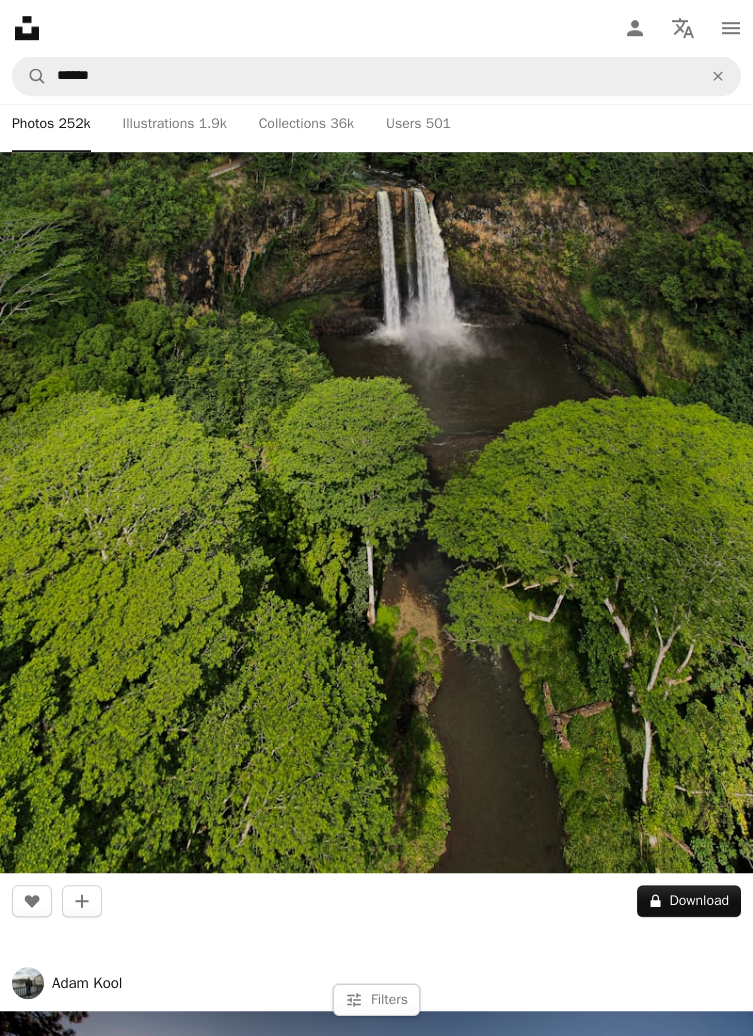 click at bounding box center (376, 343) 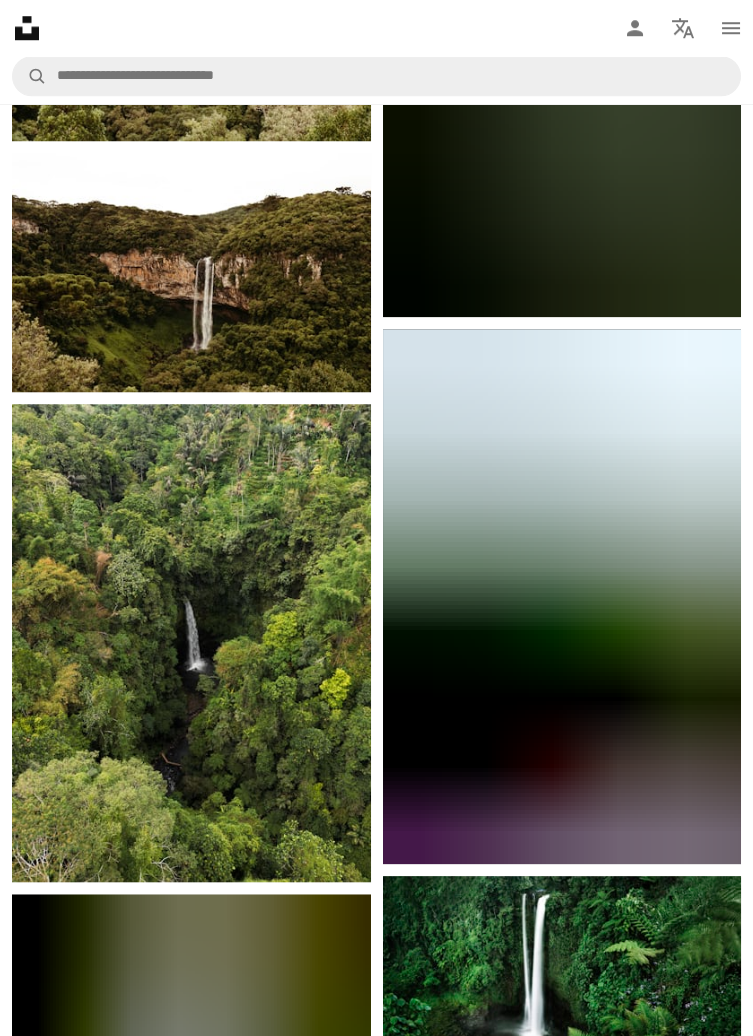 scroll, scrollTop: 2936, scrollLeft: 0, axis: vertical 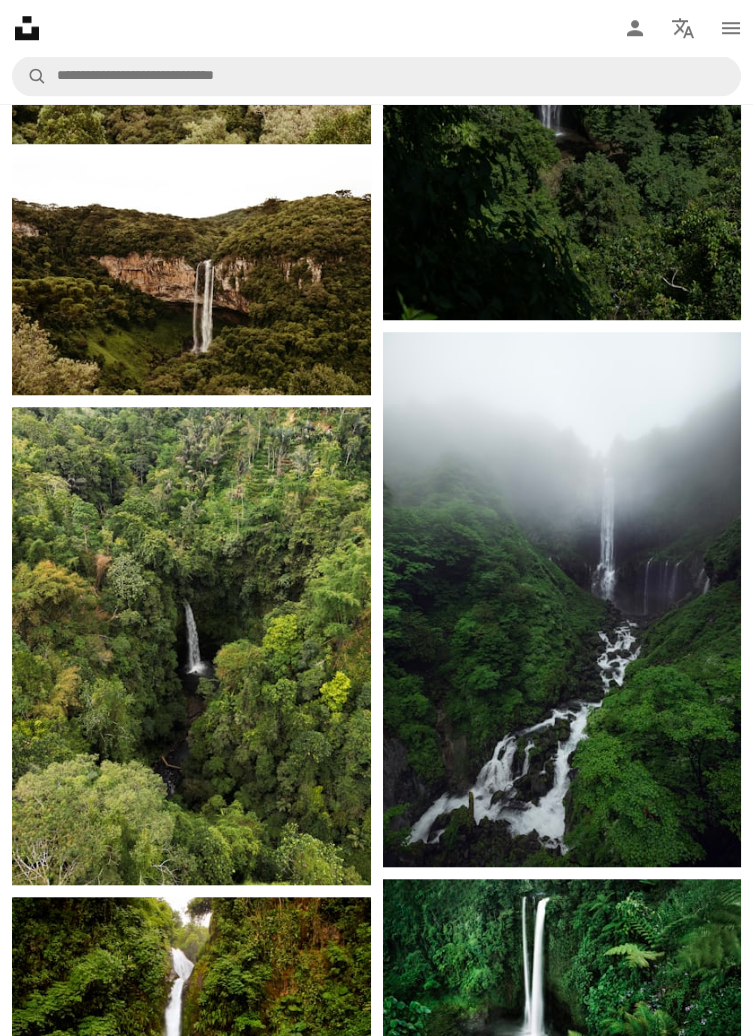 click at bounding box center [562, 599] 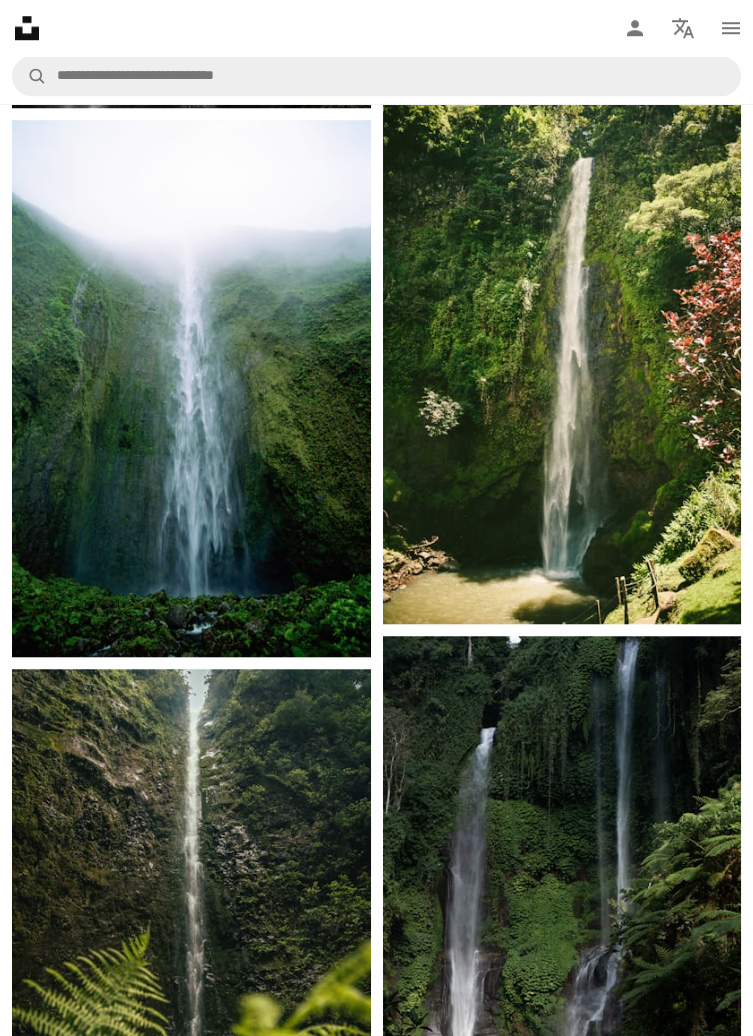 click at bounding box center [376, -2168] 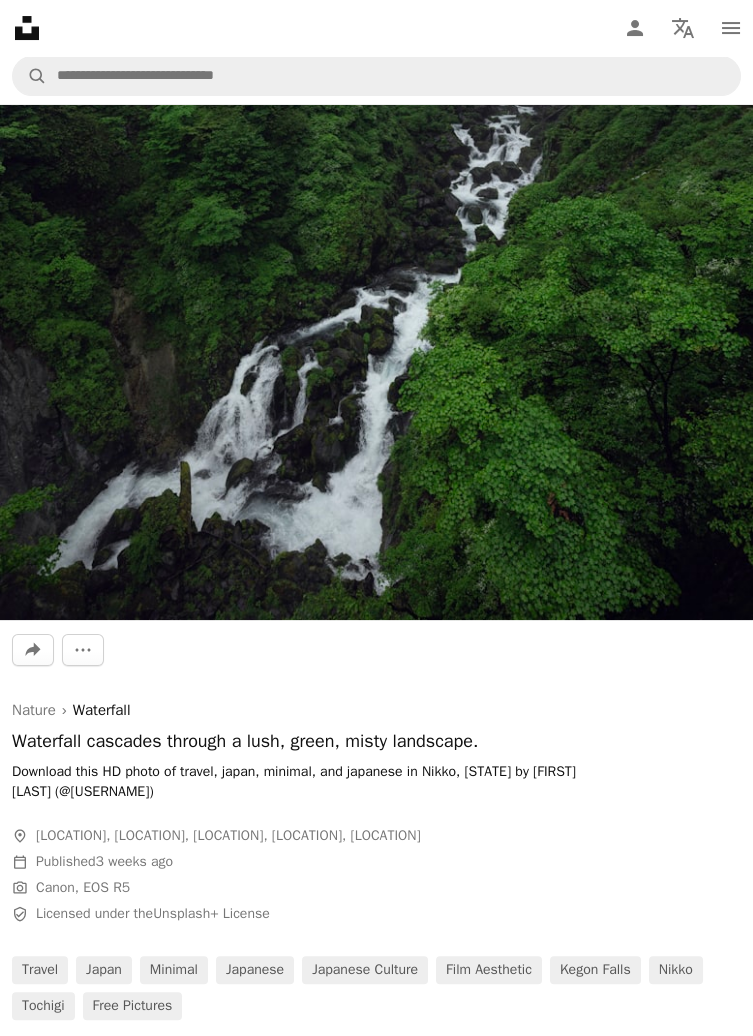 scroll, scrollTop: 701, scrollLeft: 0, axis: vertical 